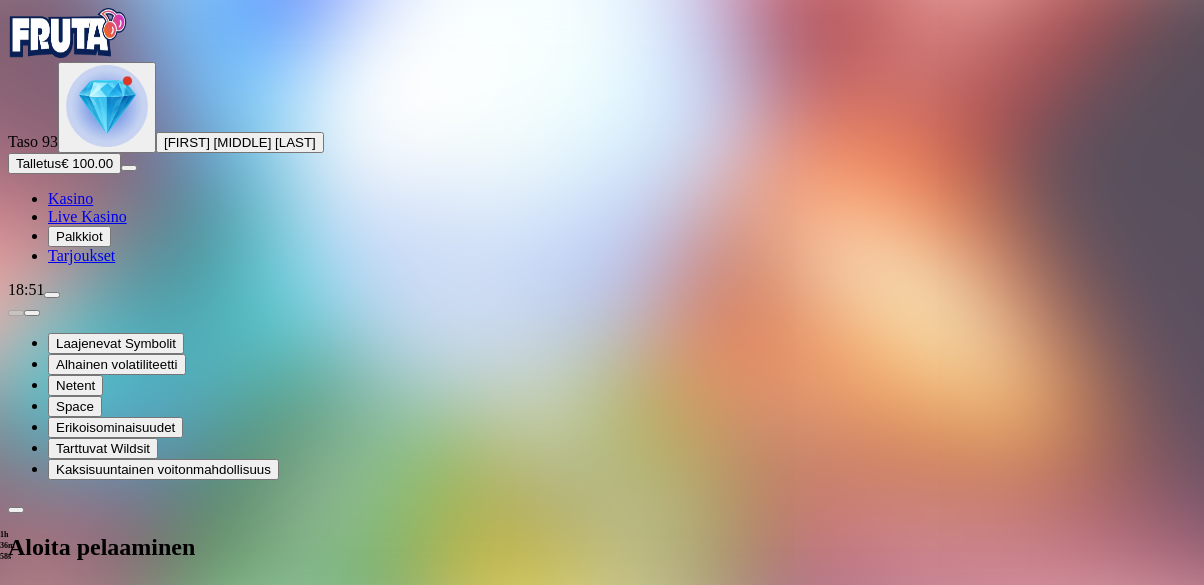 scroll, scrollTop: 0, scrollLeft: 0, axis: both 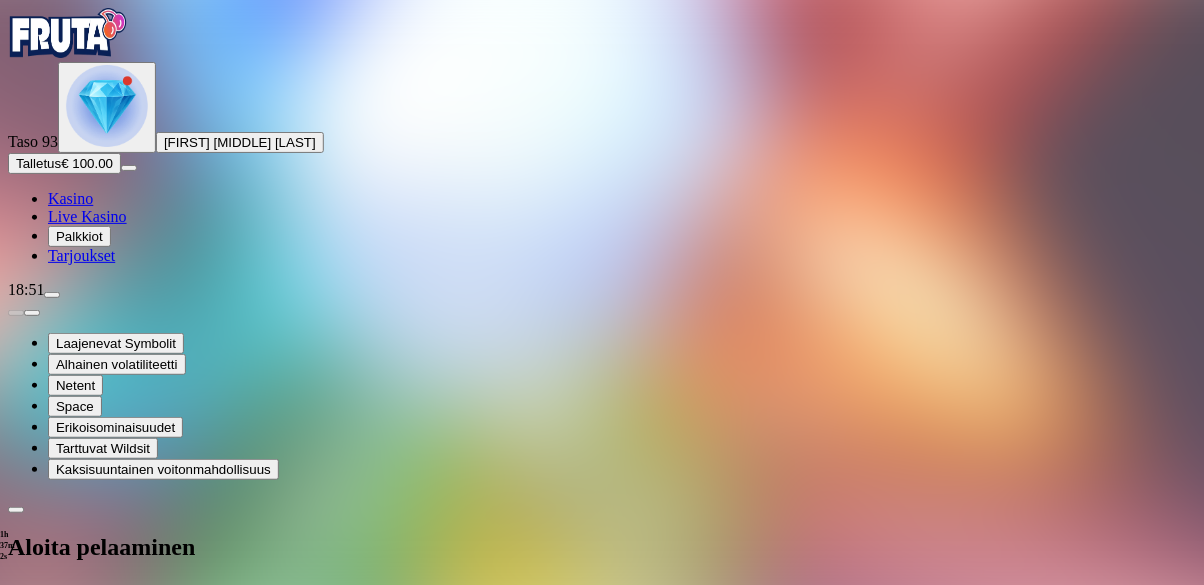 click on "***" at bounding box center [79, 2007] 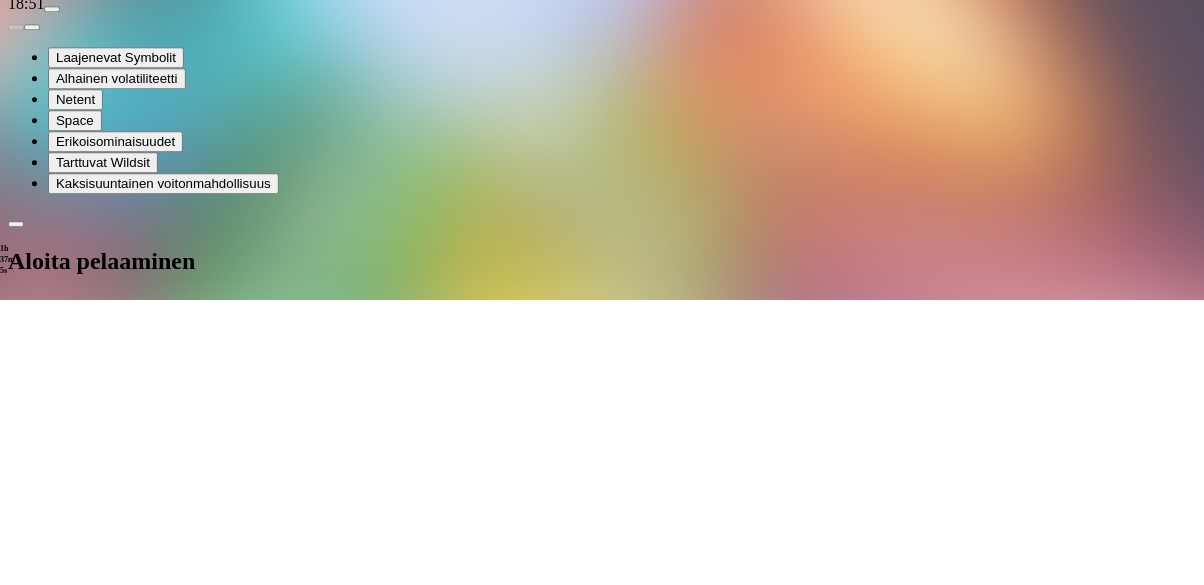 type on "*" 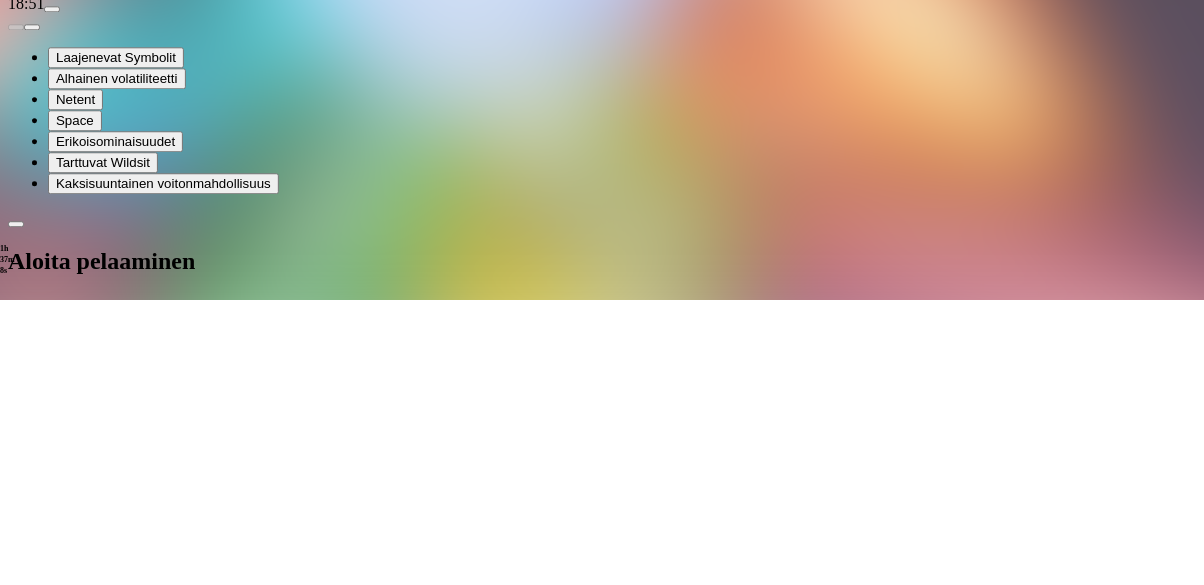 scroll, scrollTop: 39, scrollLeft: 0, axis: vertical 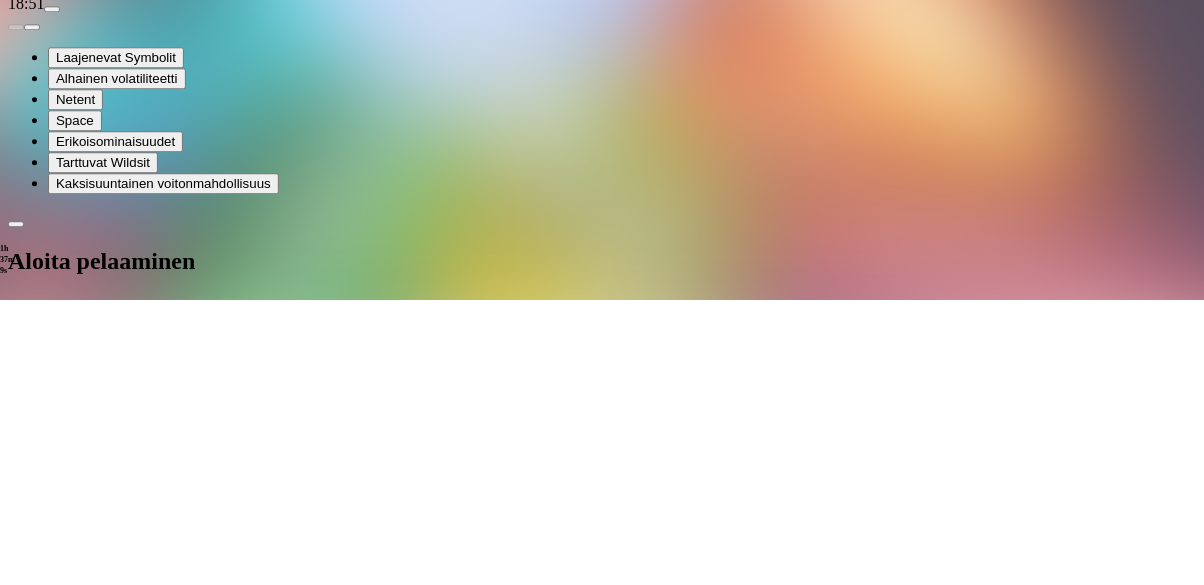 type on "***" 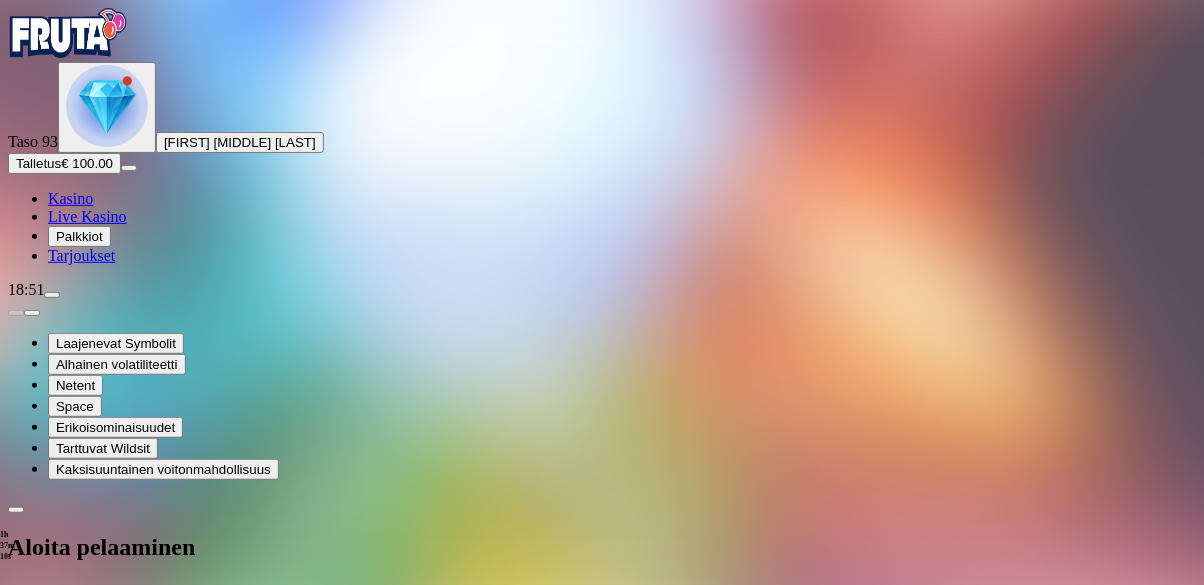 scroll, scrollTop: 0, scrollLeft: 0, axis: both 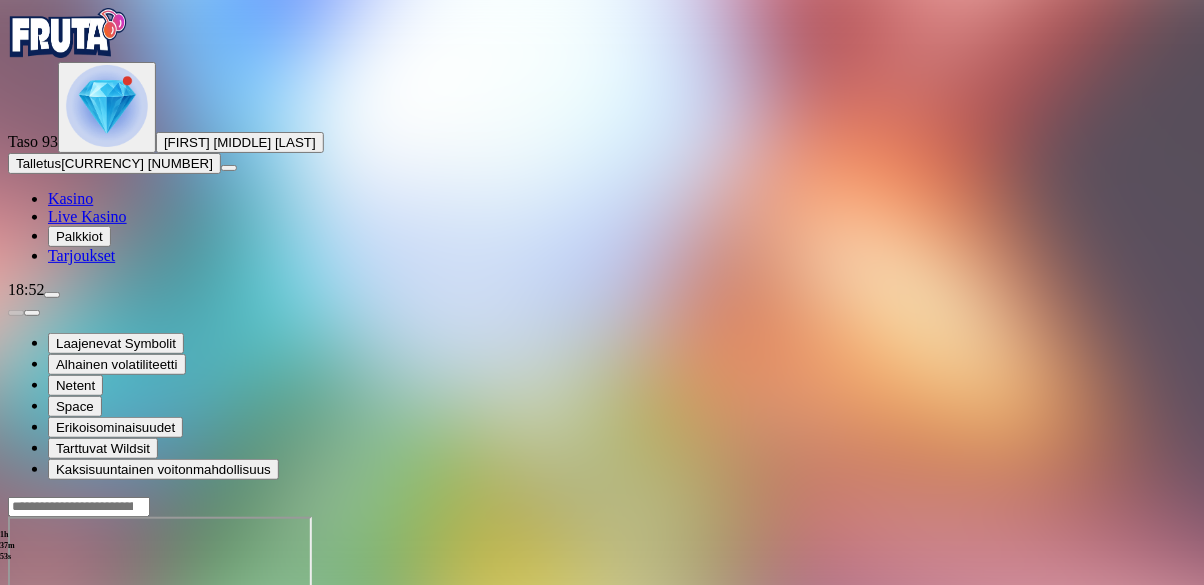 click at bounding box center (16, 689) 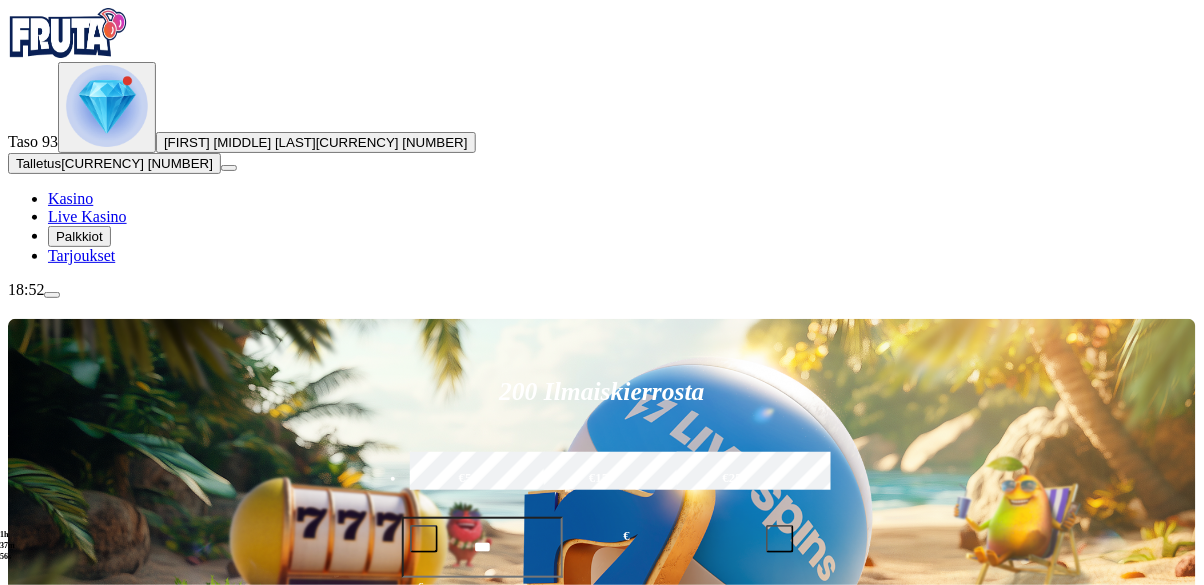 click on "Pelaa nyt" at bounding box center (77, 1120) 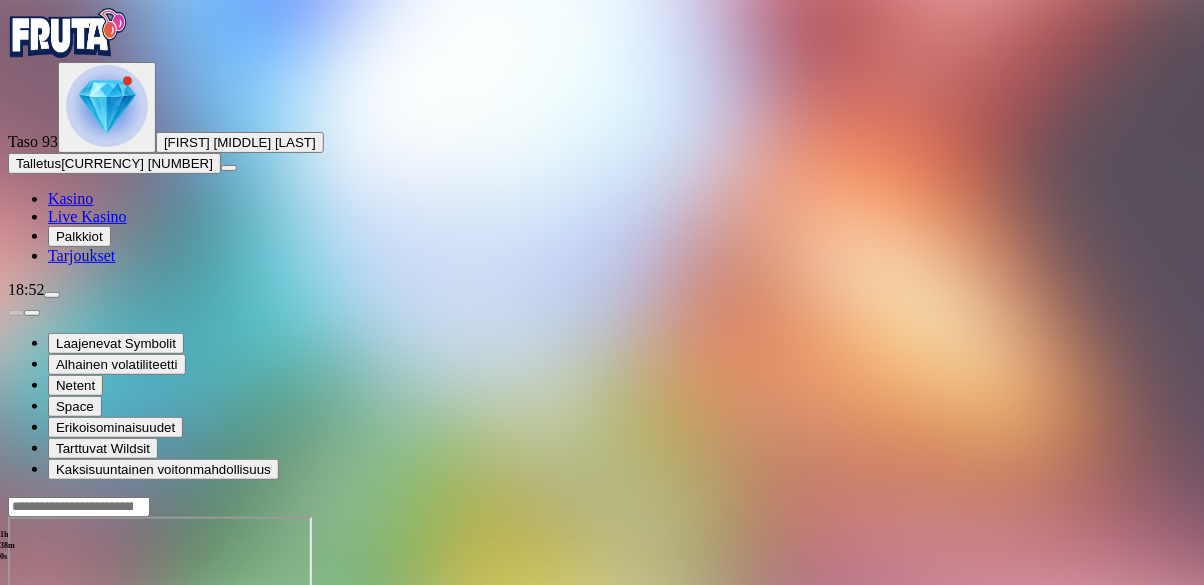 click at bounding box center (48, 689) 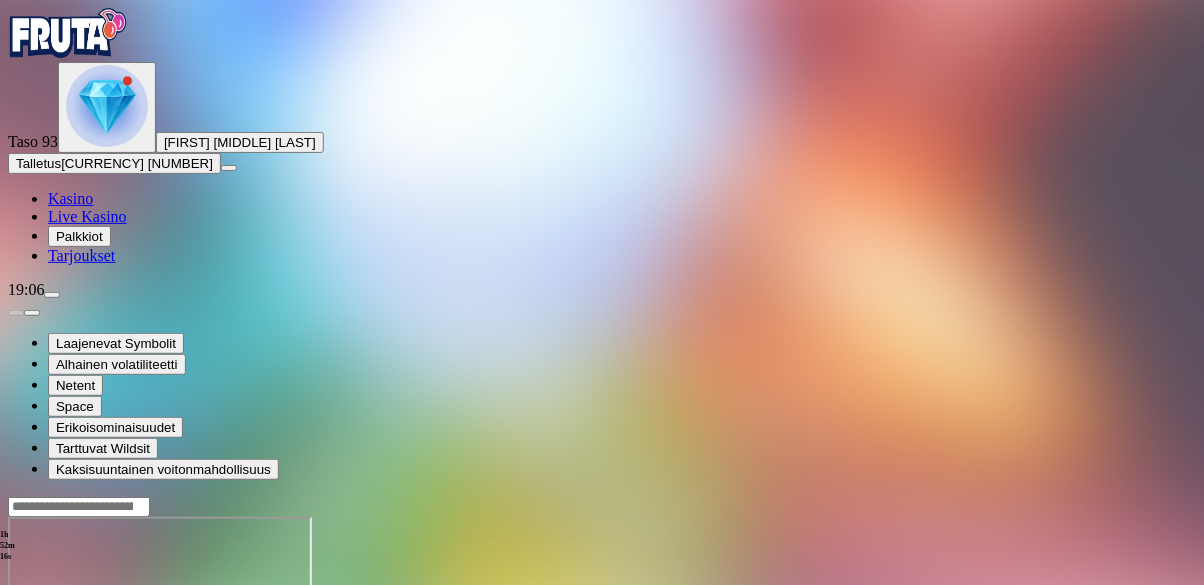 click on "Talletus" at bounding box center [38, 163] 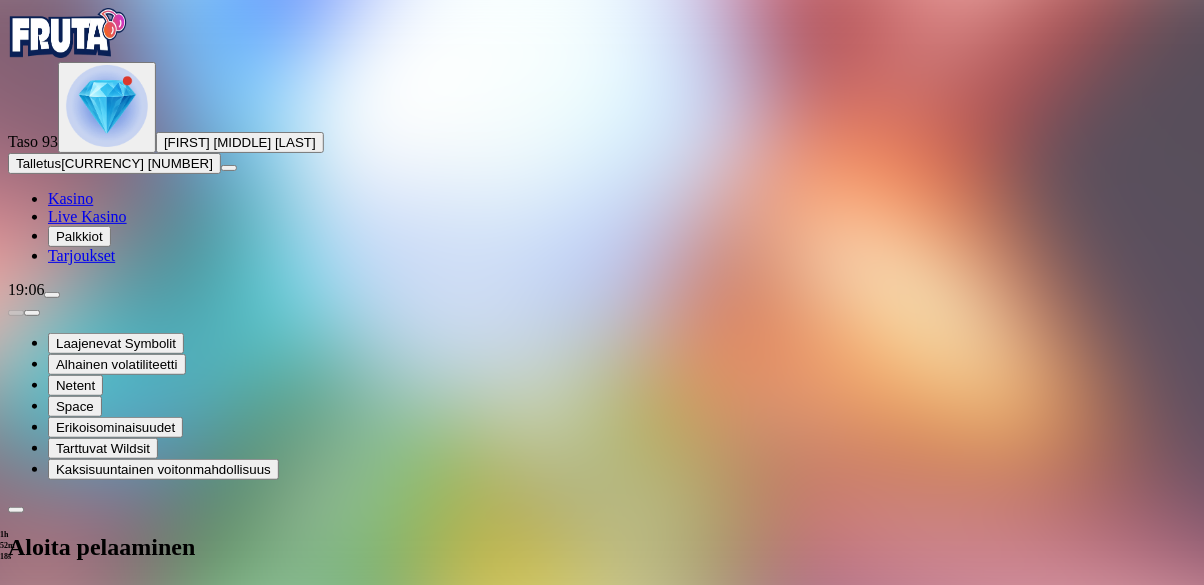 click on "€50" at bounding box center (210, 1880) 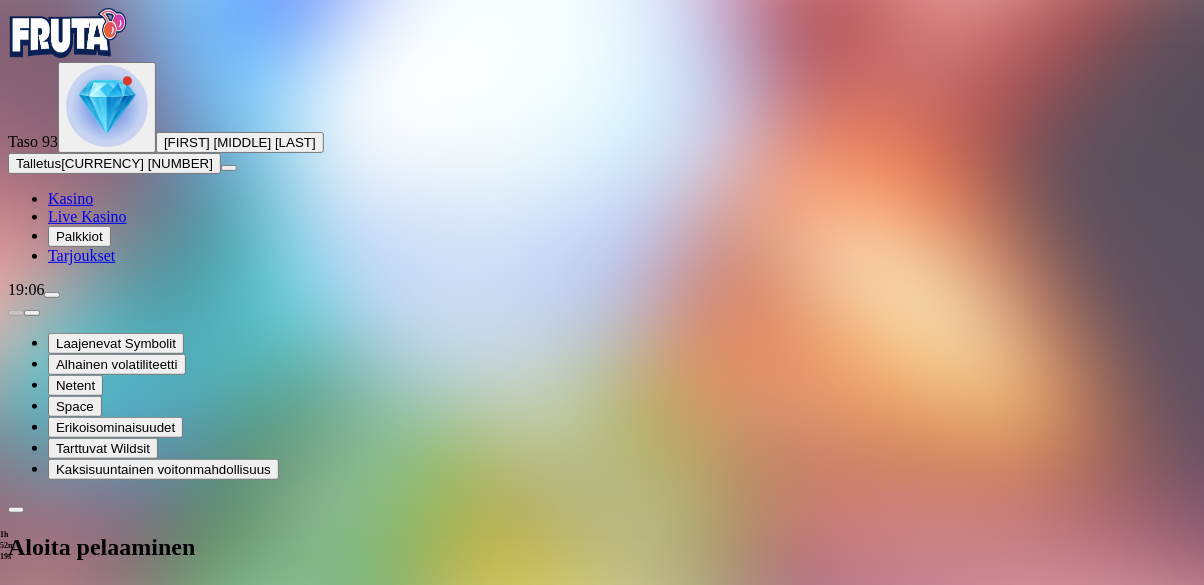click on "TALLETA JA PELAA" at bounding box center [76, 2045] 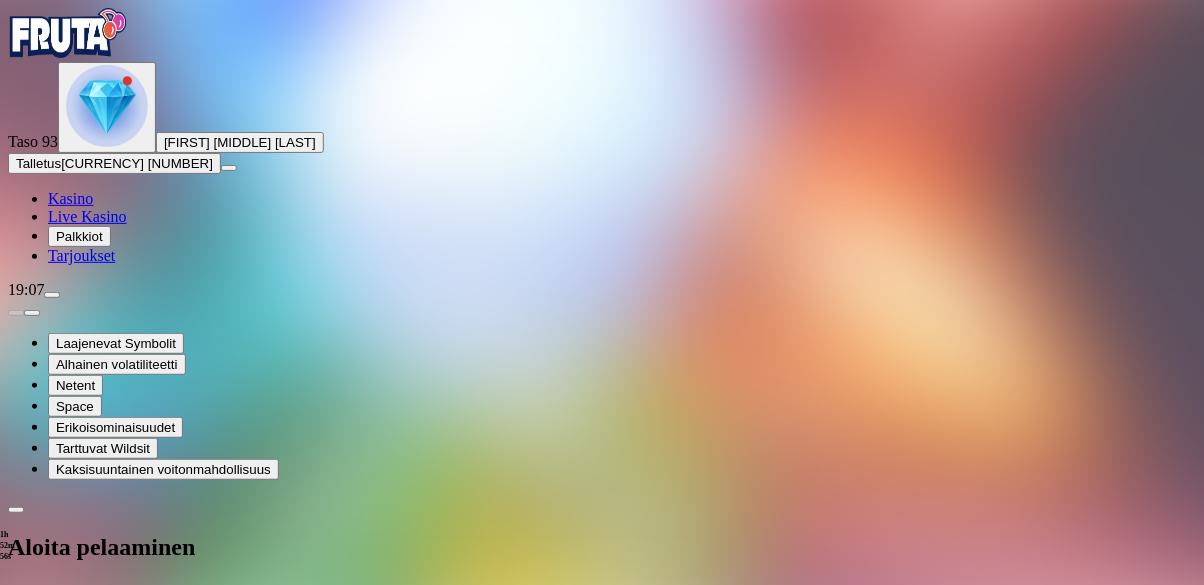 click at bounding box center [602, 757] 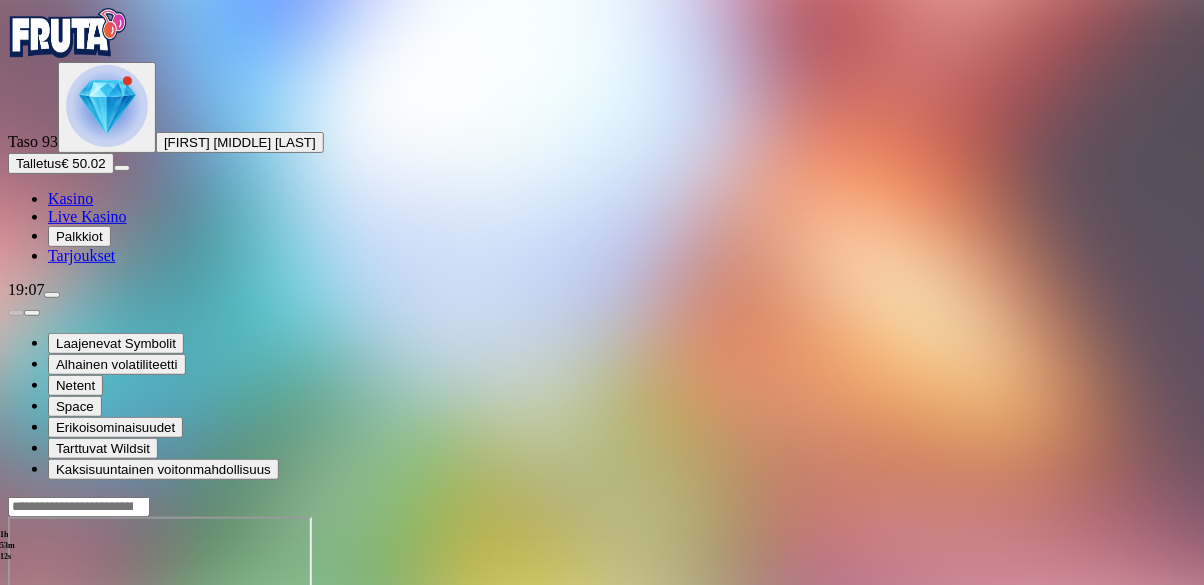 click at bounding box center (602, 506) 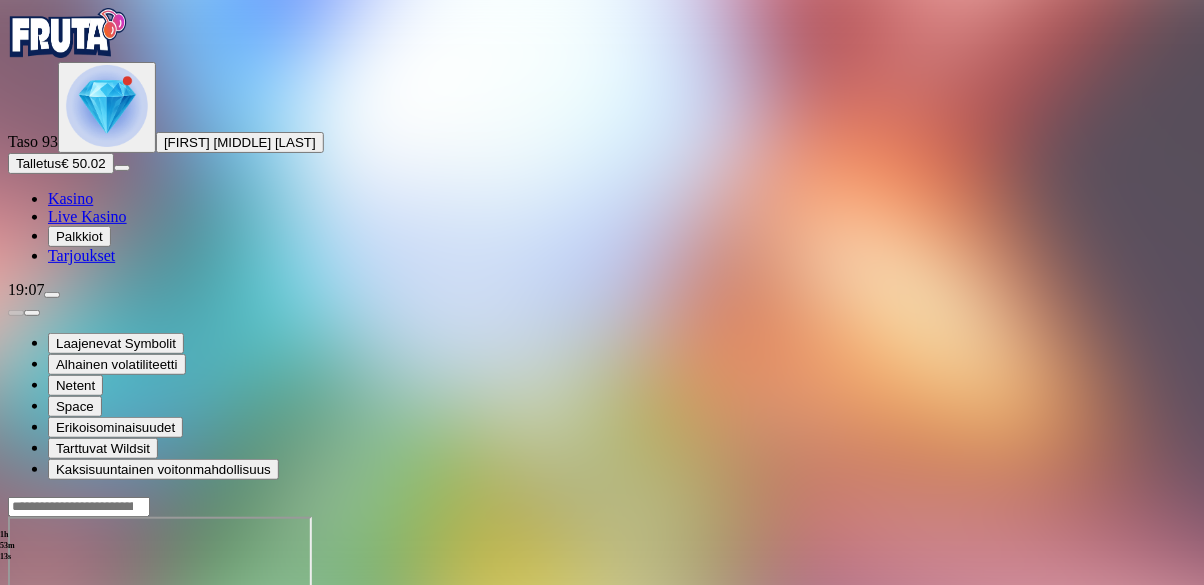 click at bounding box center (16, 689) 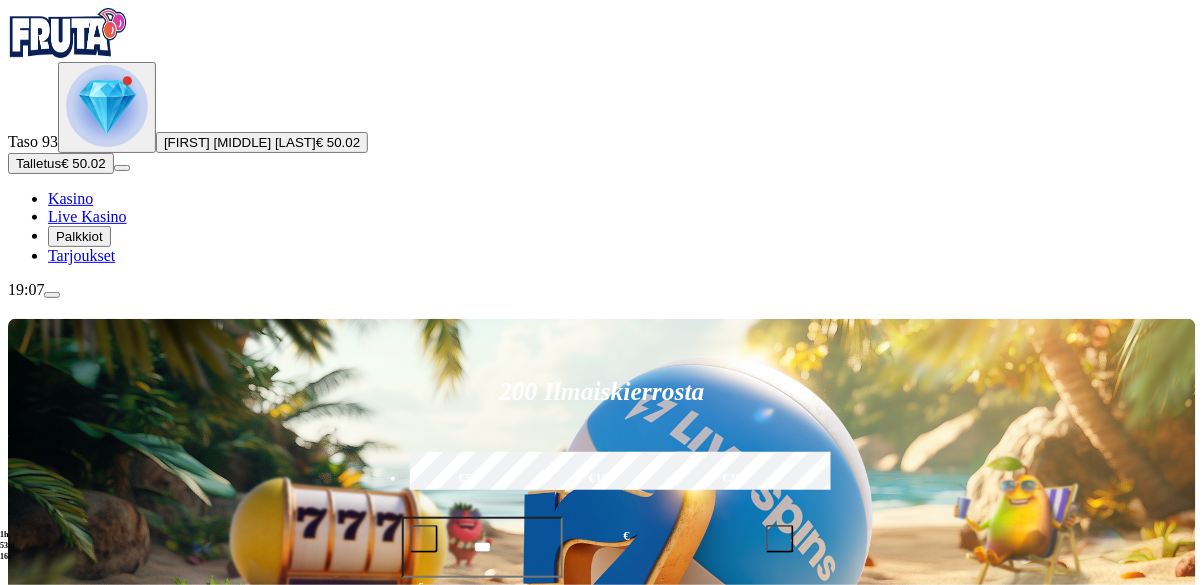 click on "Pelaa nyt" at bounding box center (77, 1120) 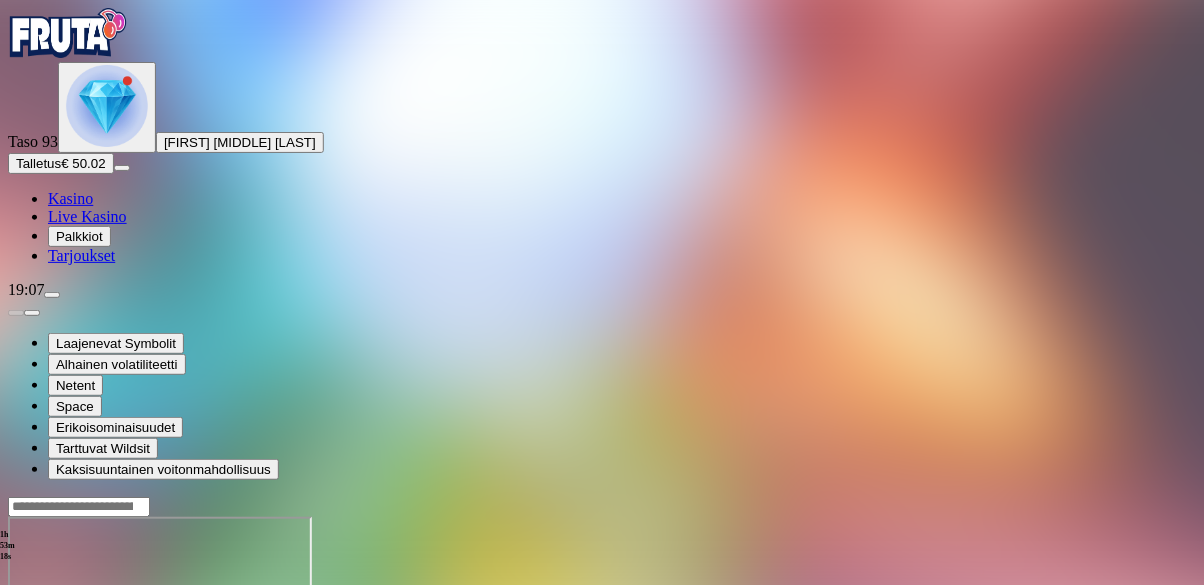 click at bounding box center (48, 689) 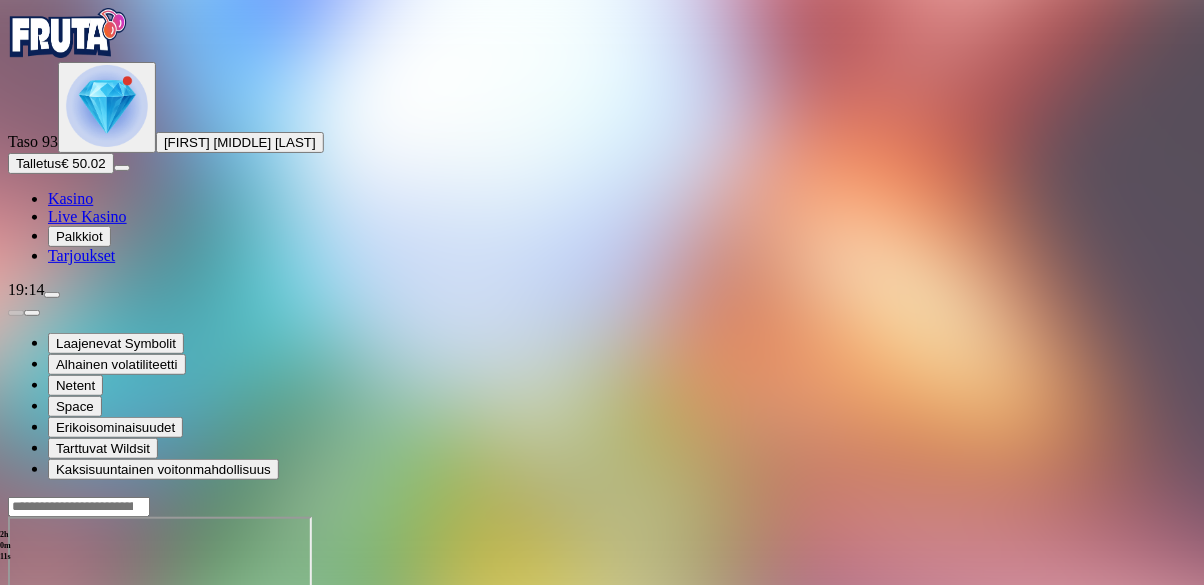 click at bounding box center [16, 689] 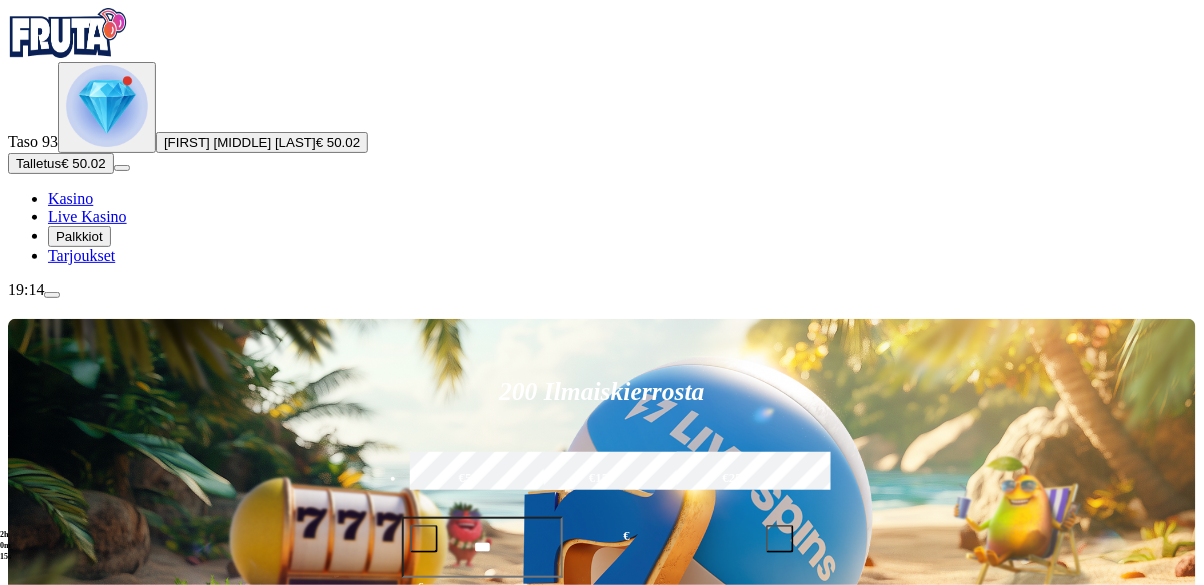 click on "Talletus" at bounding box center [38, 163] 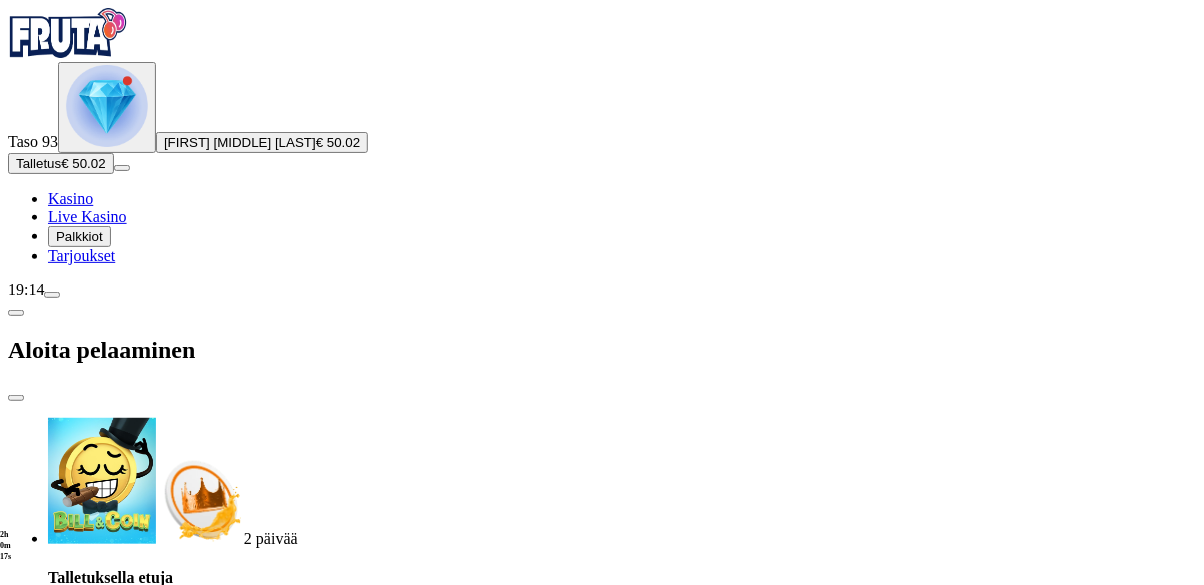 click on "€50" at bounding box center (237, 1689) 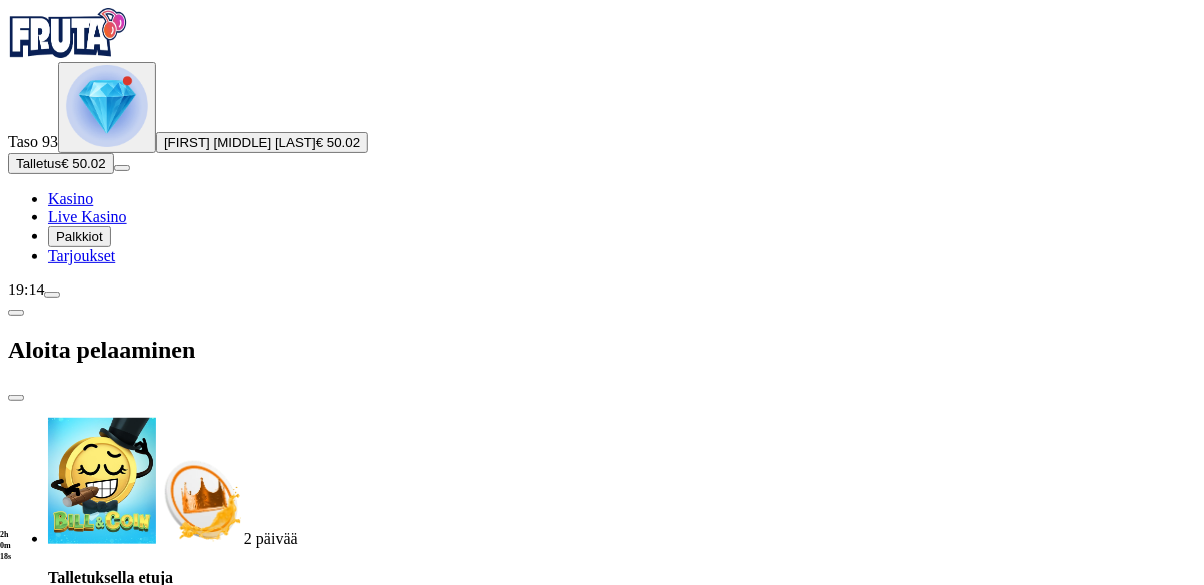 click on "TALLETA JA PELAA" at bounding box center (602, 1839) 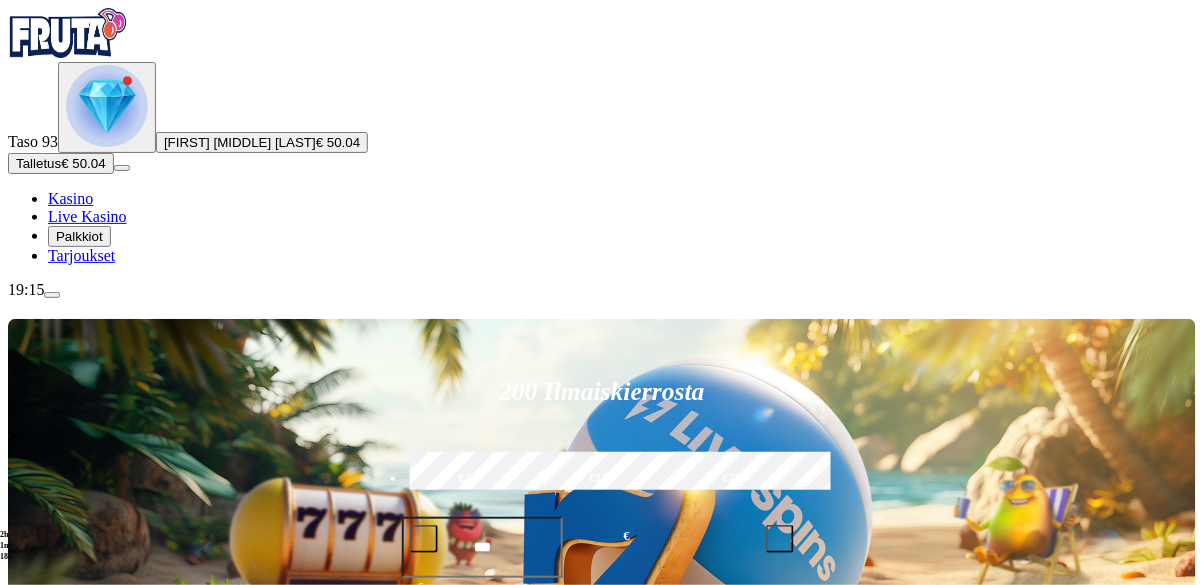 click on "Pelaa nyt" at bounding box center [77, 1120] 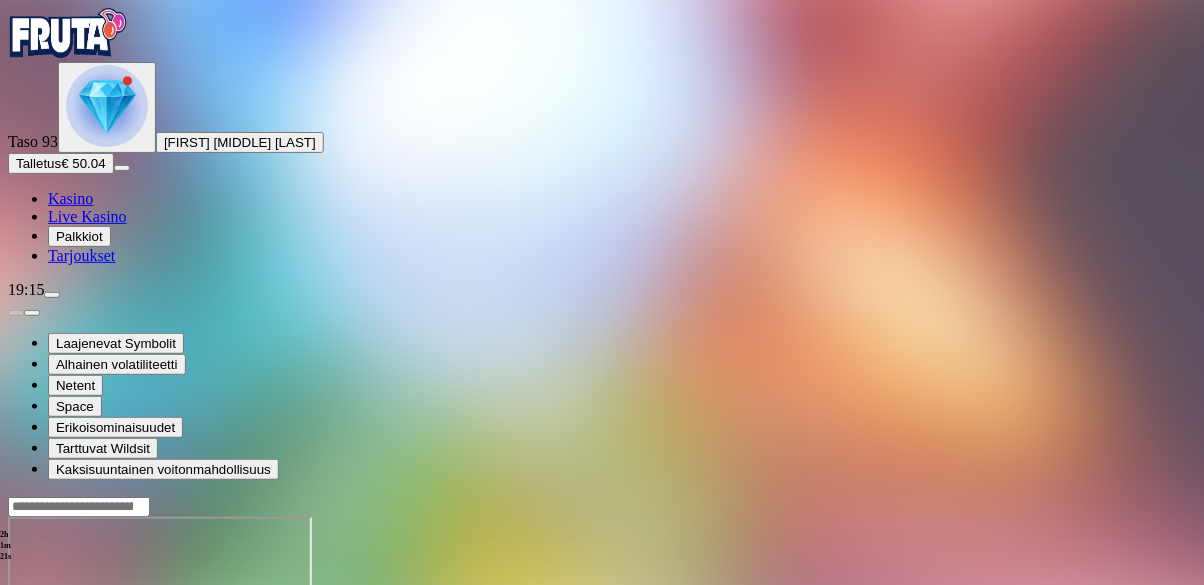 click at bounding box center (48, 689) 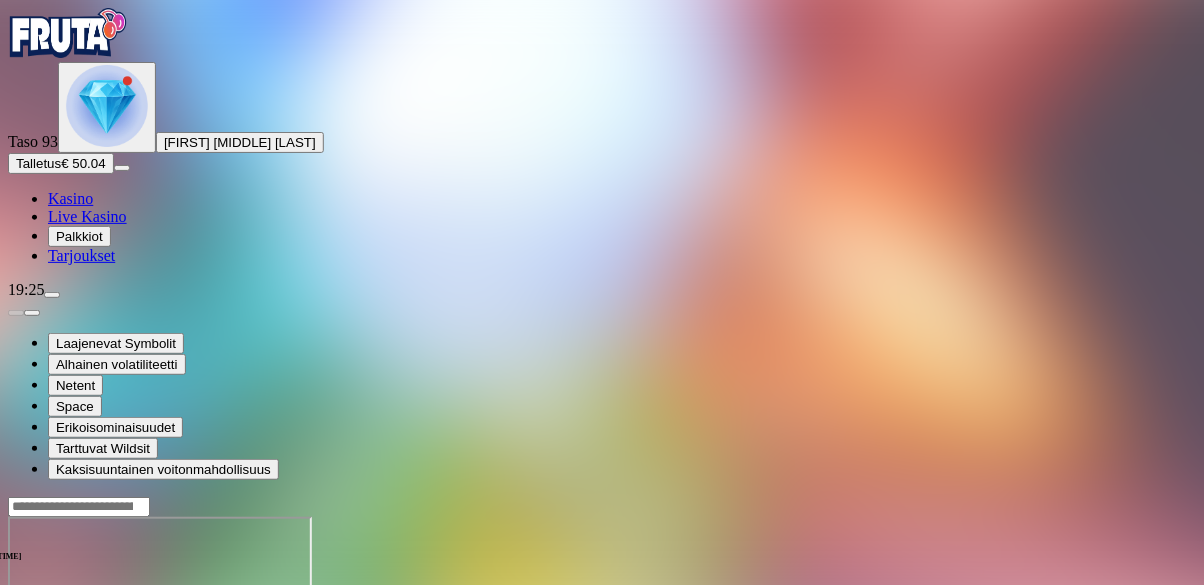 click at bounding box center (52, 295) 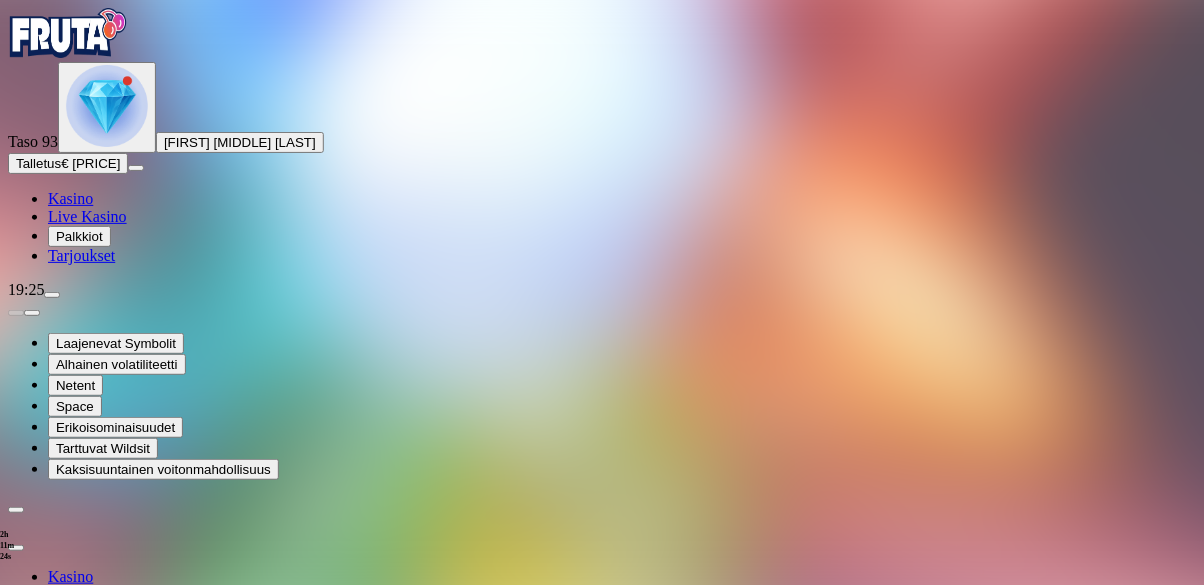 click on "Kotiutus" at bounding box center [40, 741] 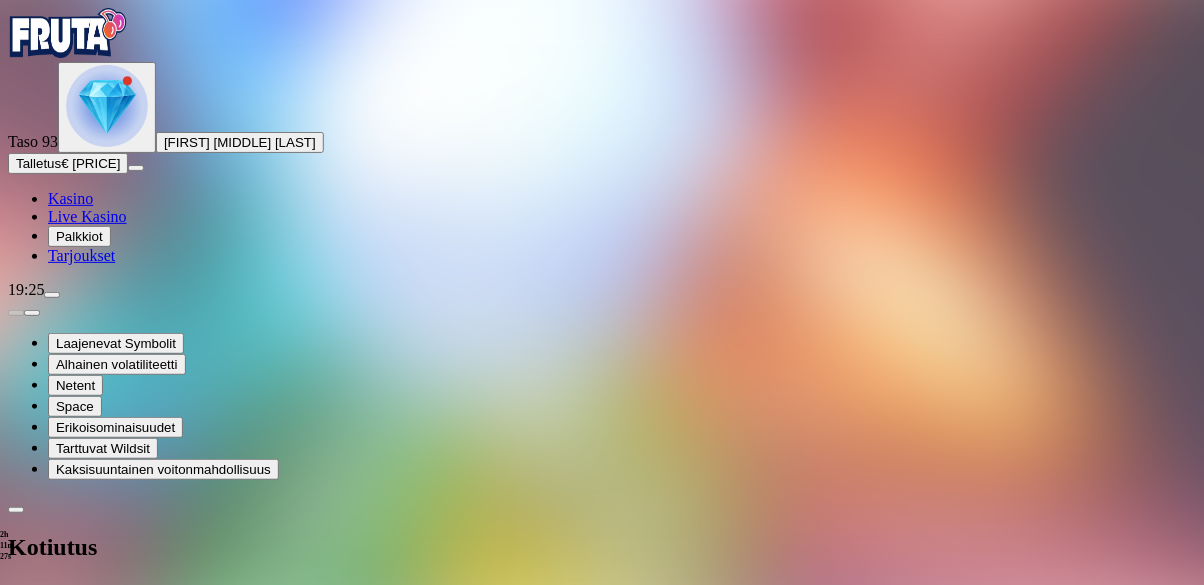 click at bounding box center (79, 610) 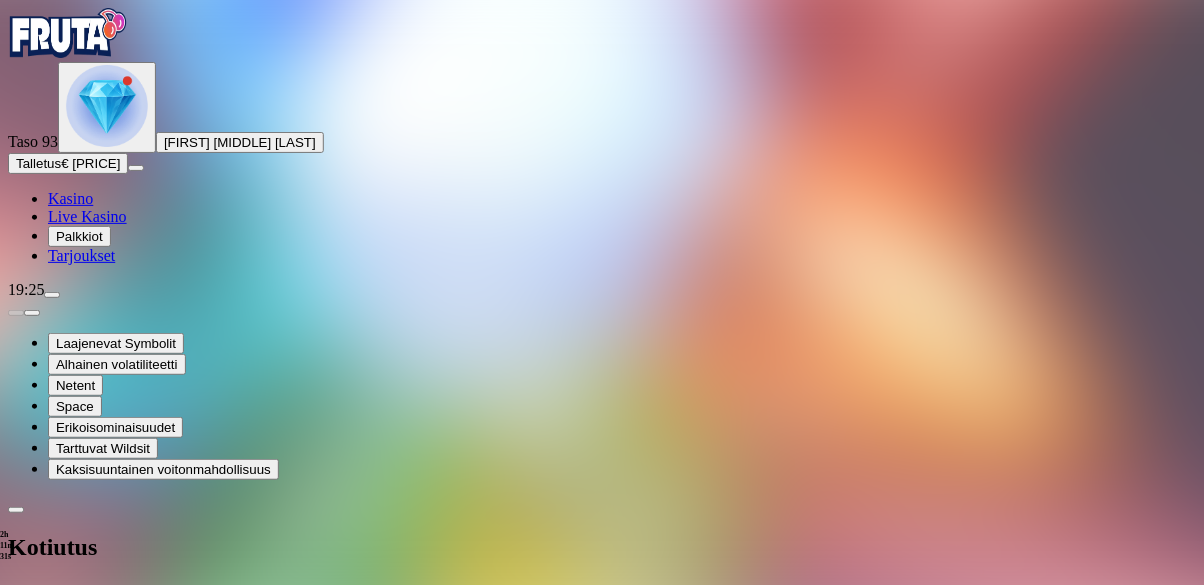 type on "***" 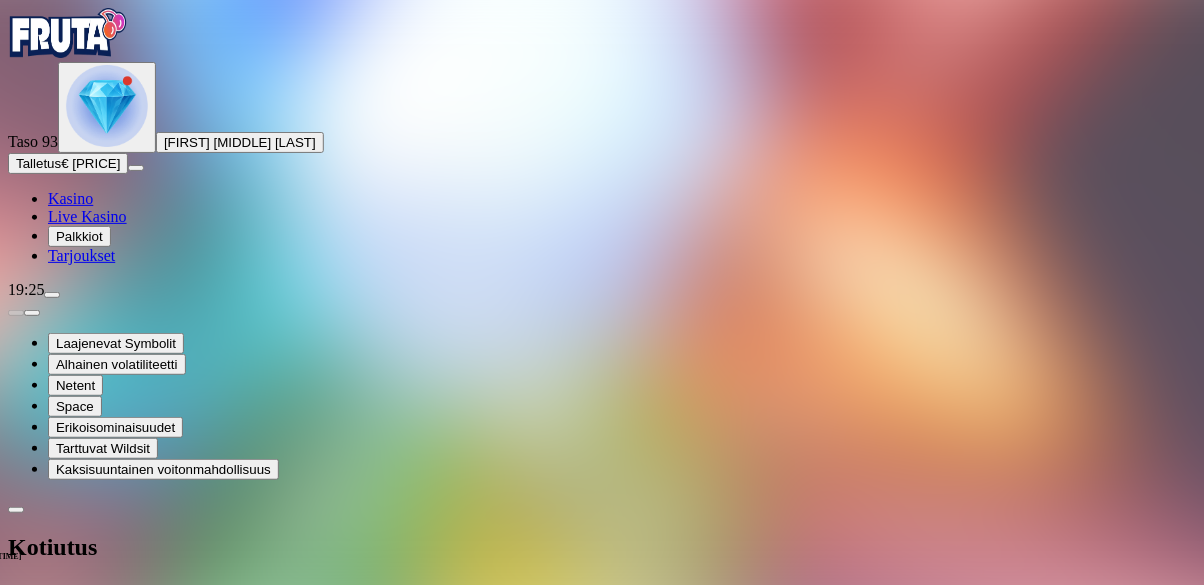type 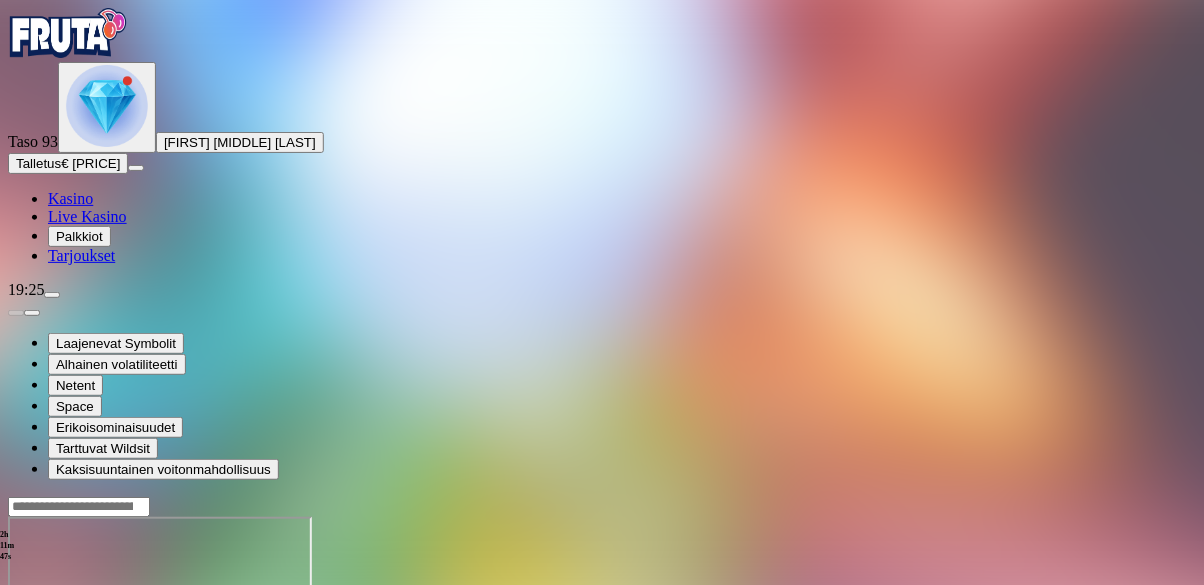 click at bounding box center [16, 689] 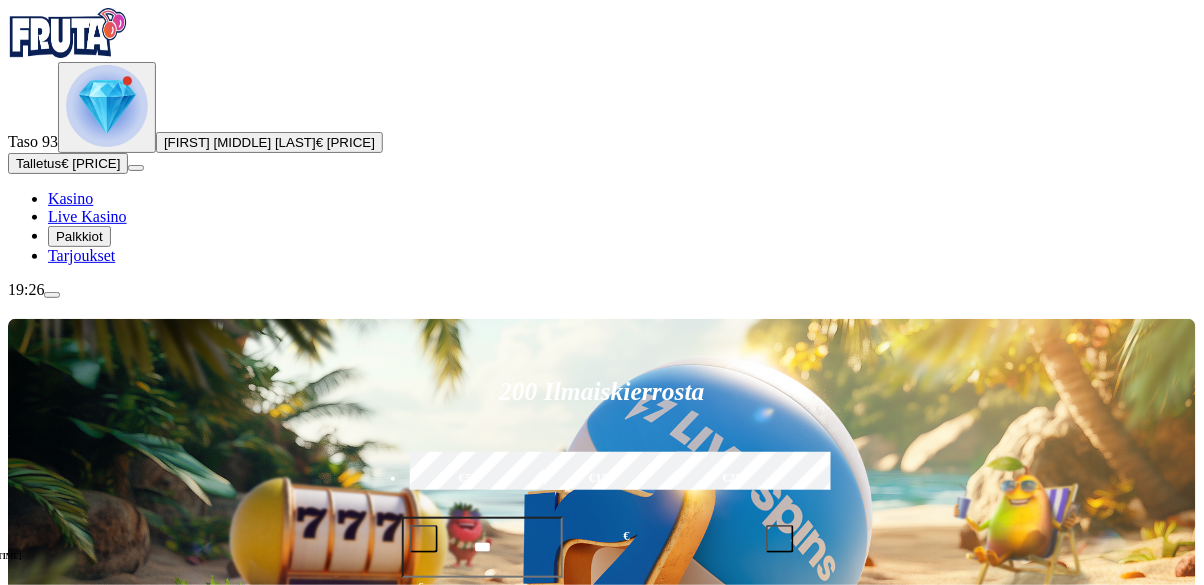 click at bounding box center [52, 295] 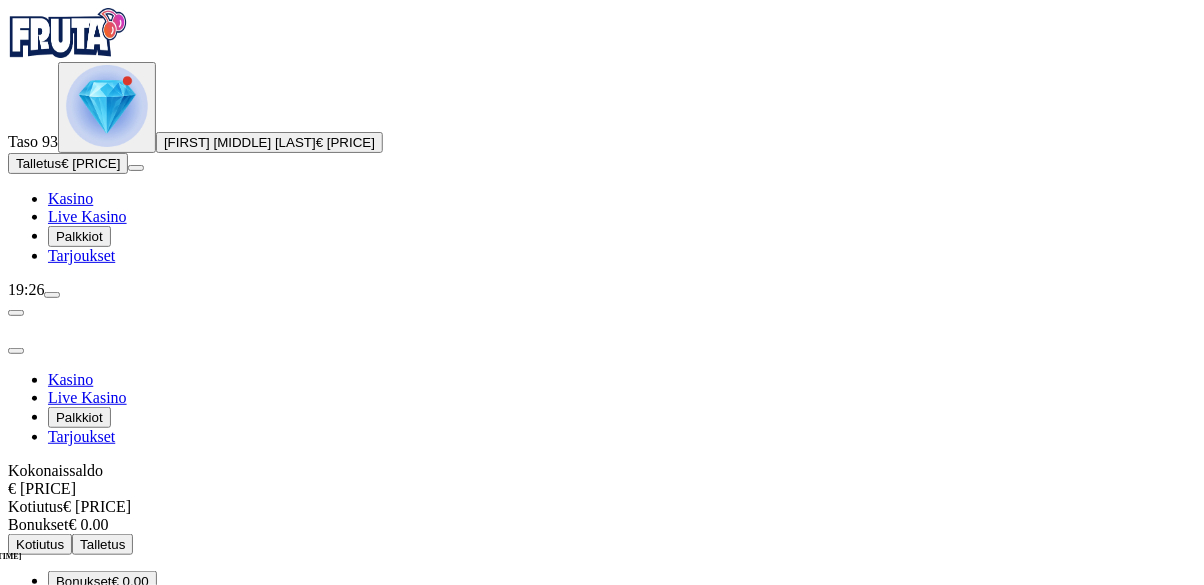 click at bounding box center [16, 351] 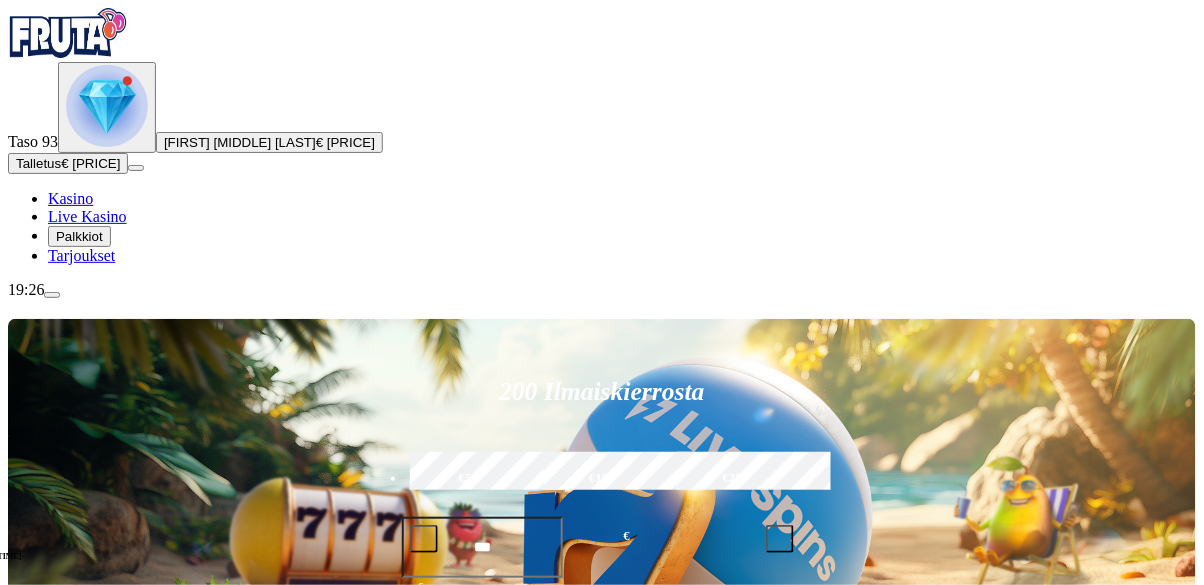 click on "Pelaa nyt" at bounding box center (77, 1120) 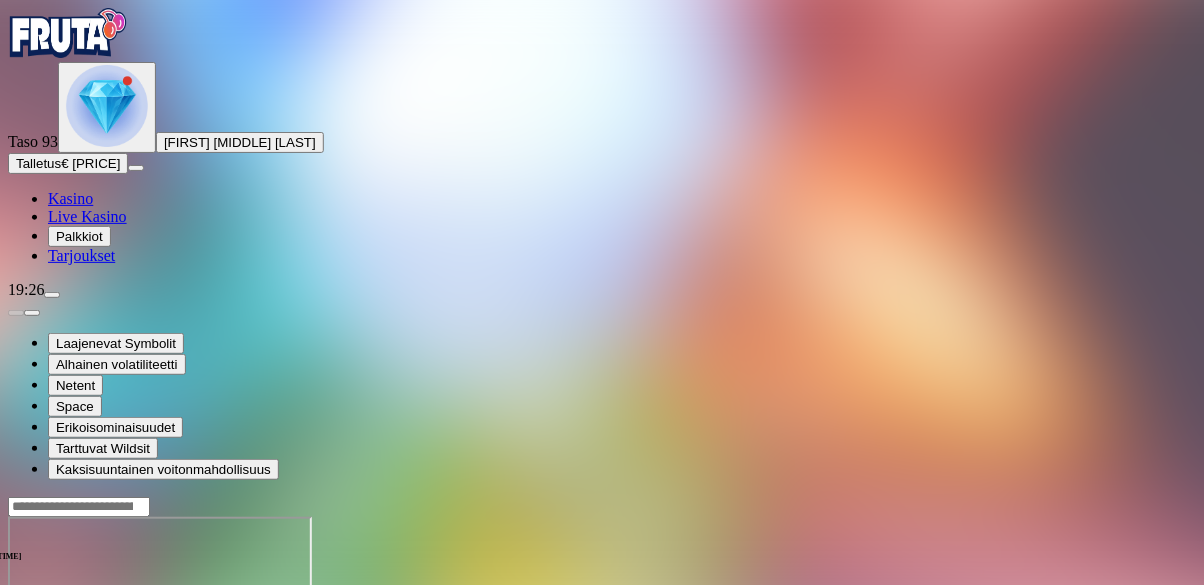 click at bounding box center (48, 689) 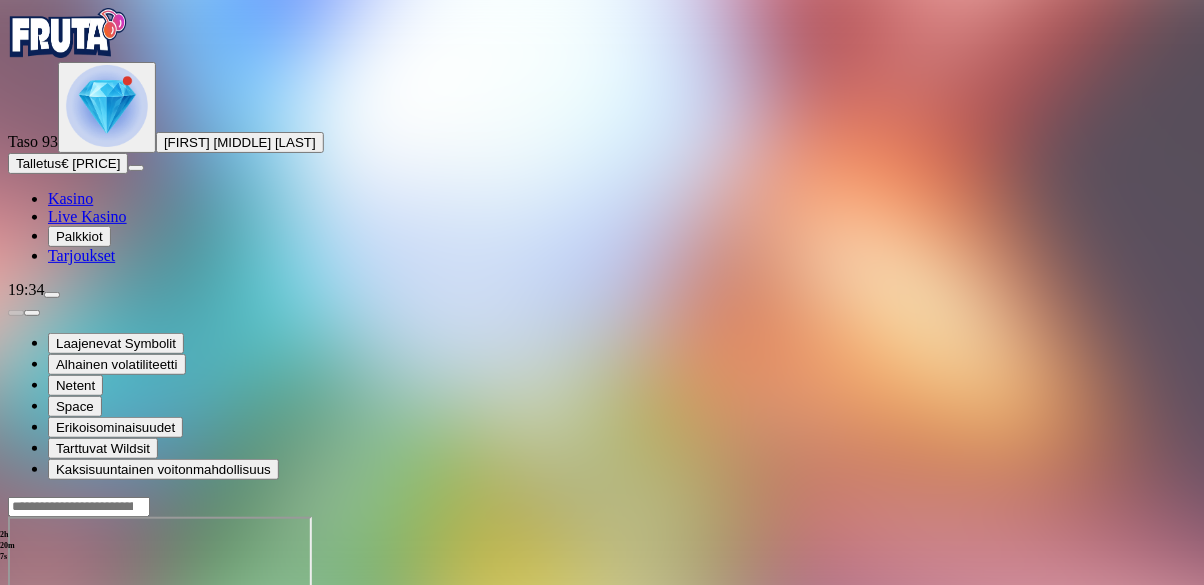 click at bounding box center [16, 689] 